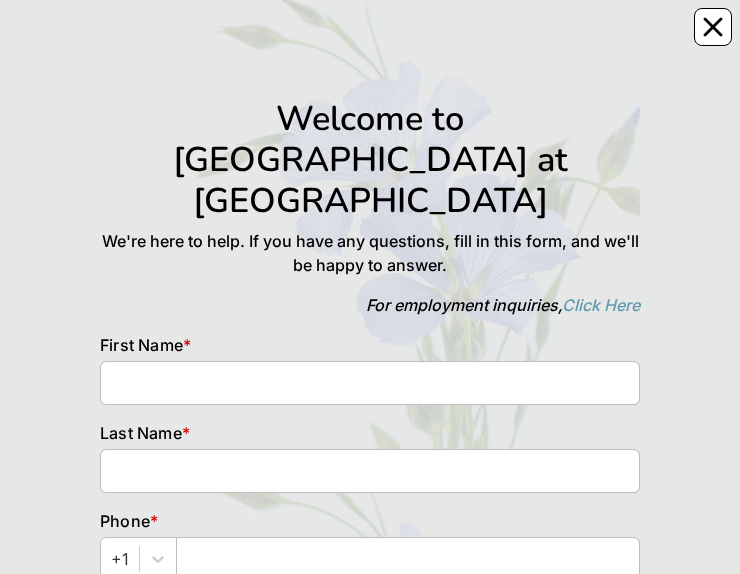 scroll, scrollTop: 0, scrollLeft: 0, axis: both 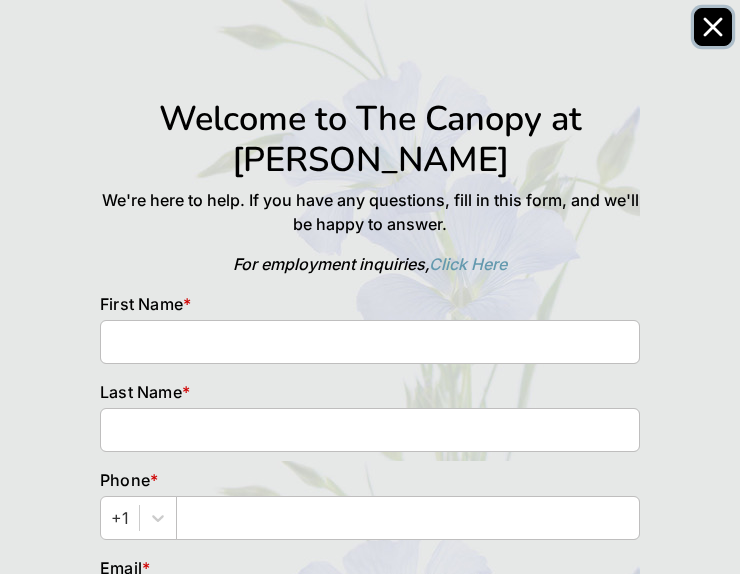 click 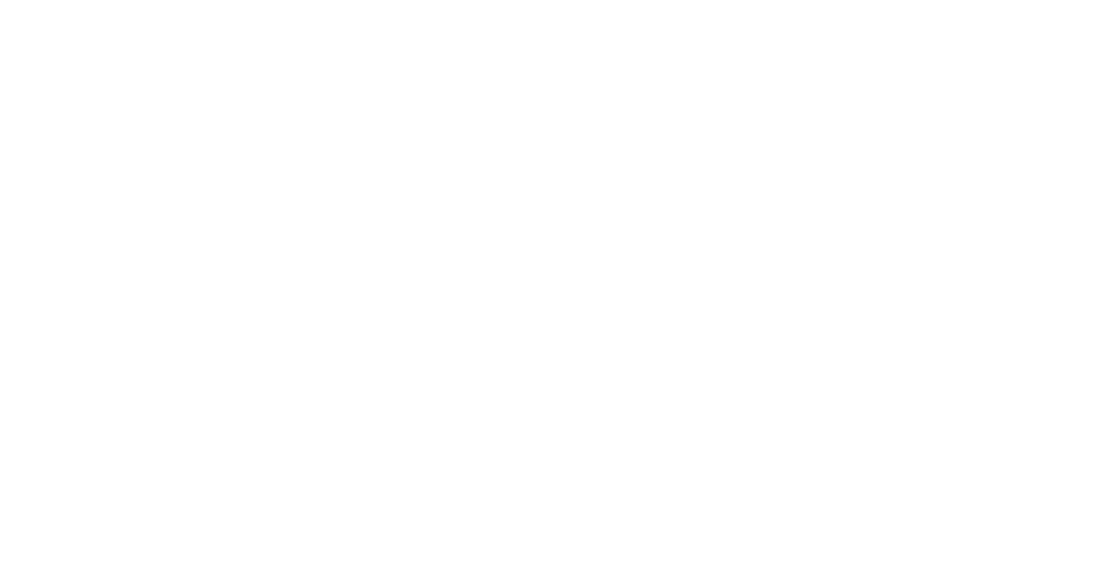 scroll, scrollTop: 0, scrollLeft: 0, axis: both 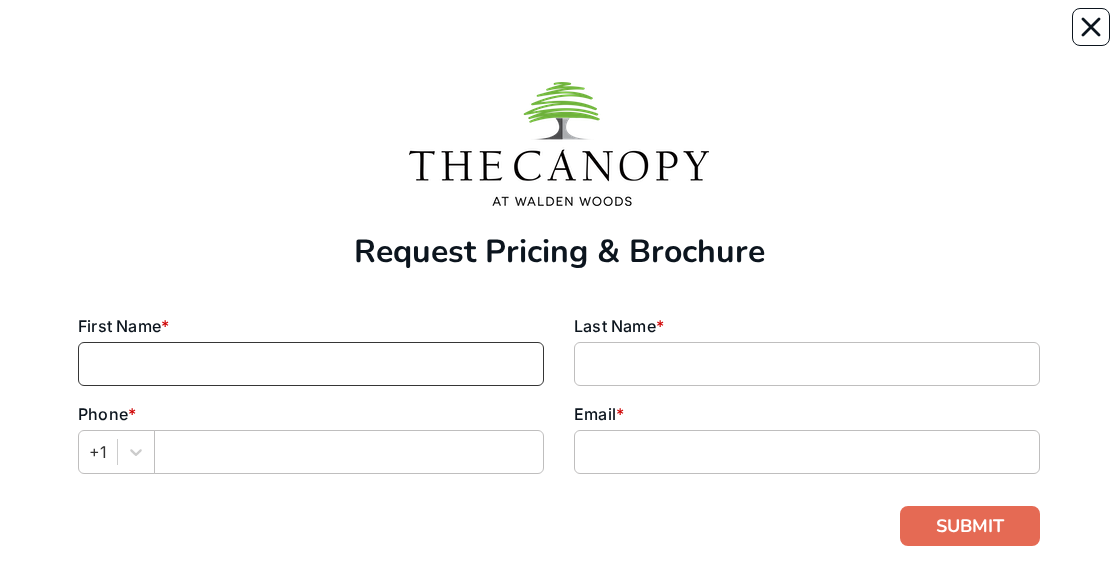 click at bounding box center [311, 364] 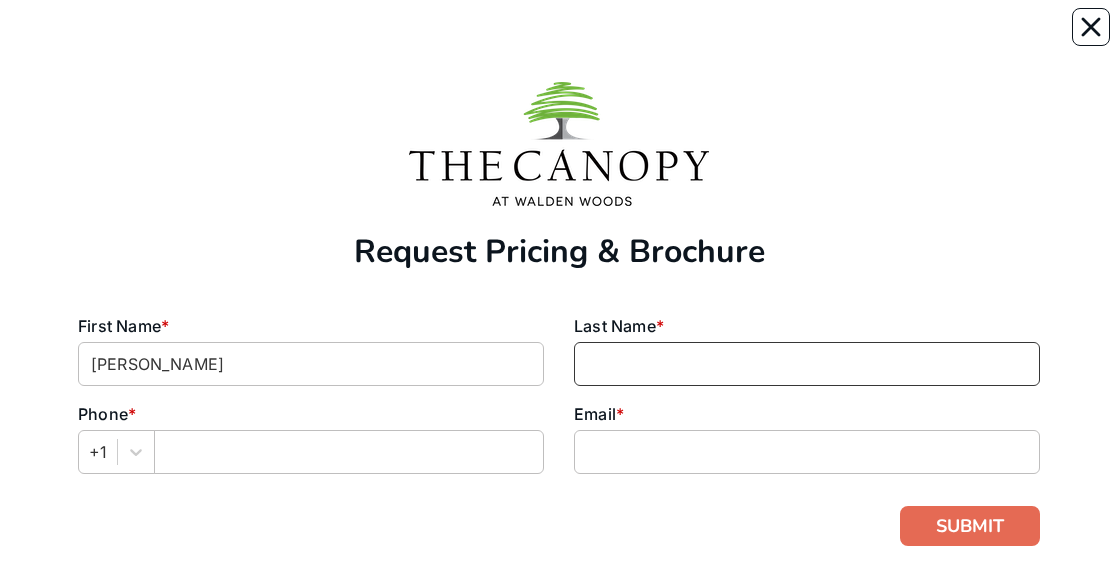 type on "Yakzan" 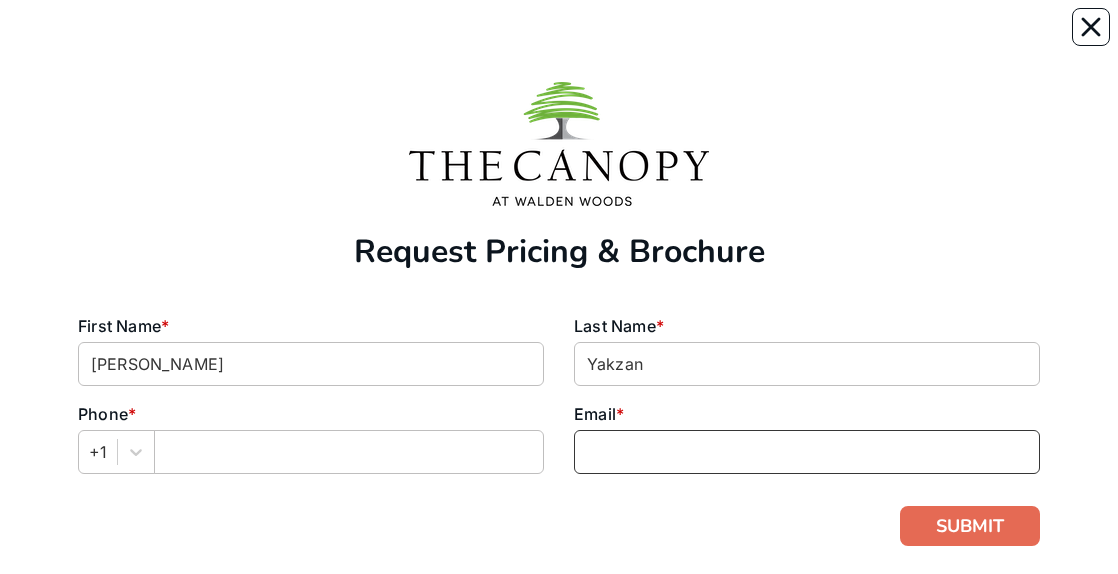 type on "amy.yakzan@srimgt.com" 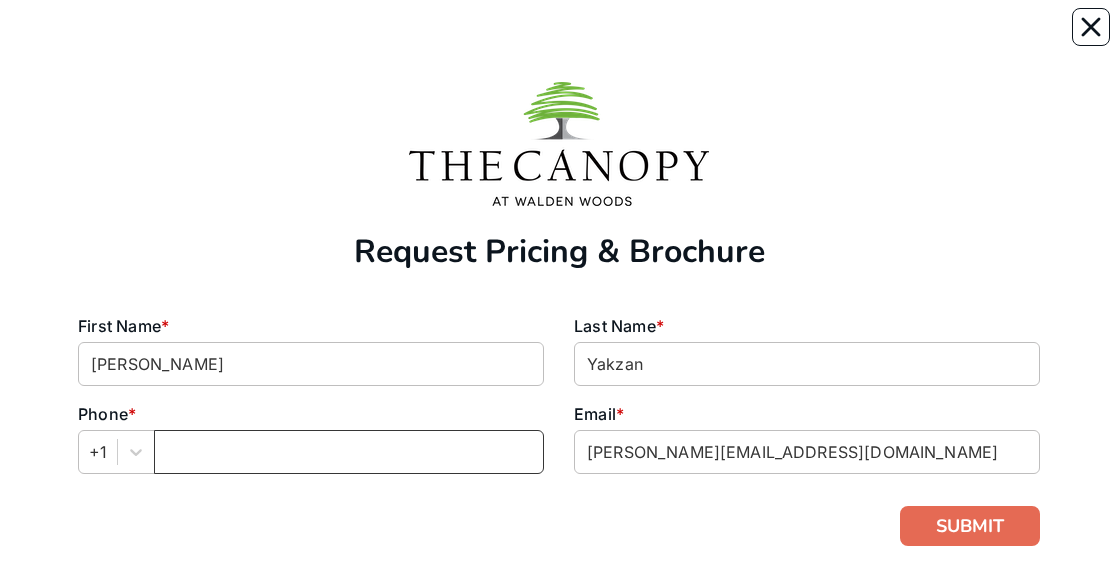 click at bounding box center [349, 452] 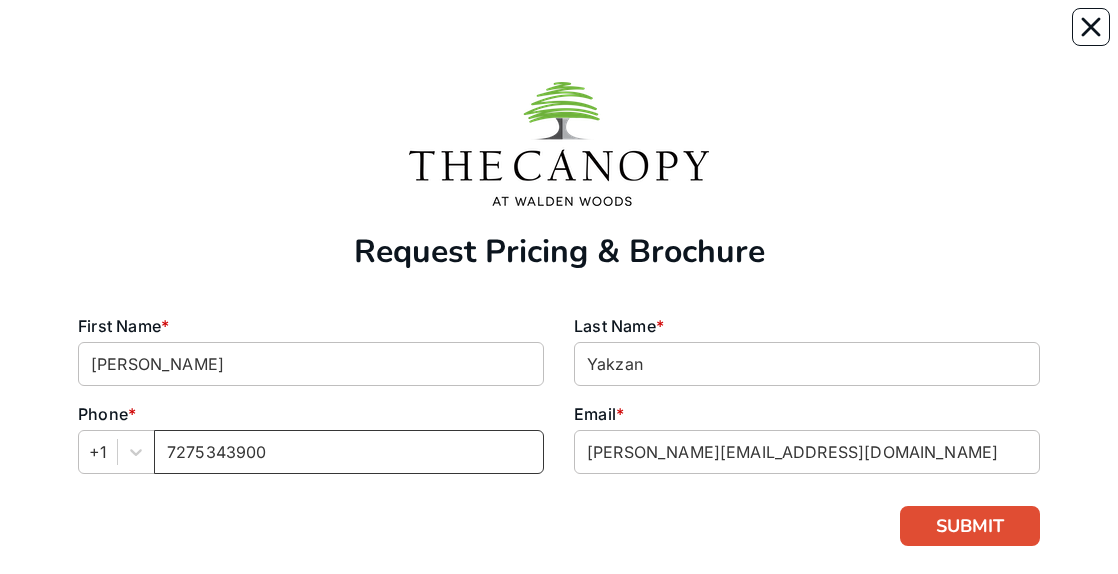 type on "7275343900" 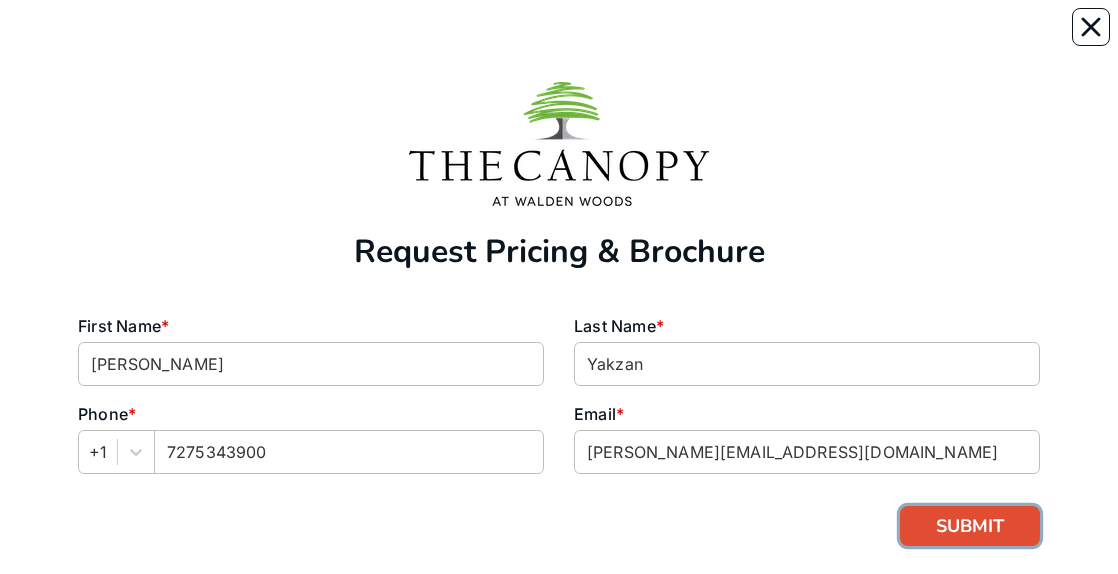 click on "SUBMIT" at bounding box center (970, 526) 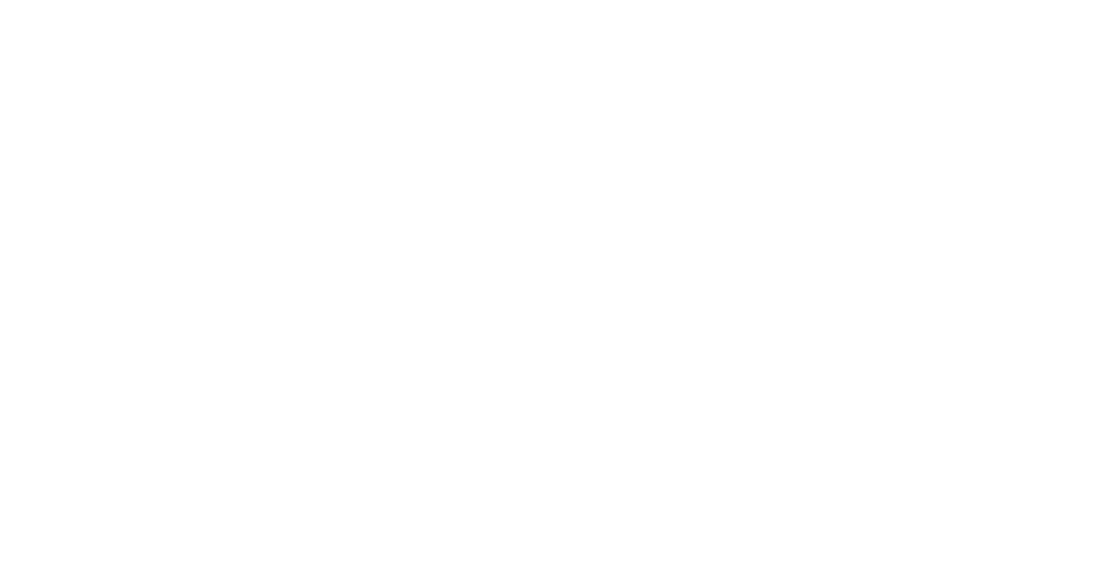 scroll, scrollTop: 0, scrollLeft: 0, axis: both 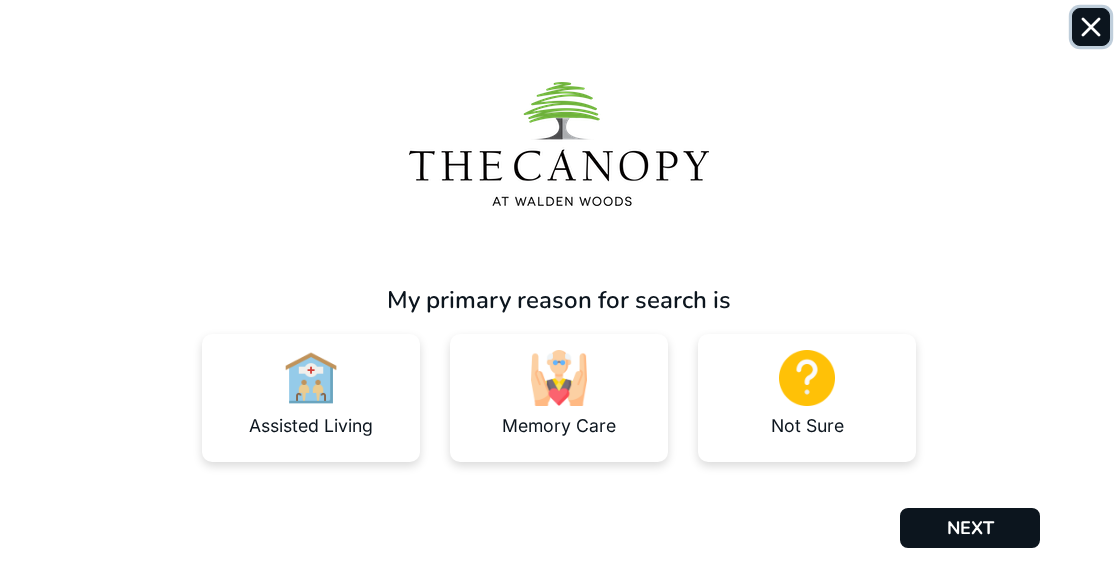 click at bounding box center (1091, 27) 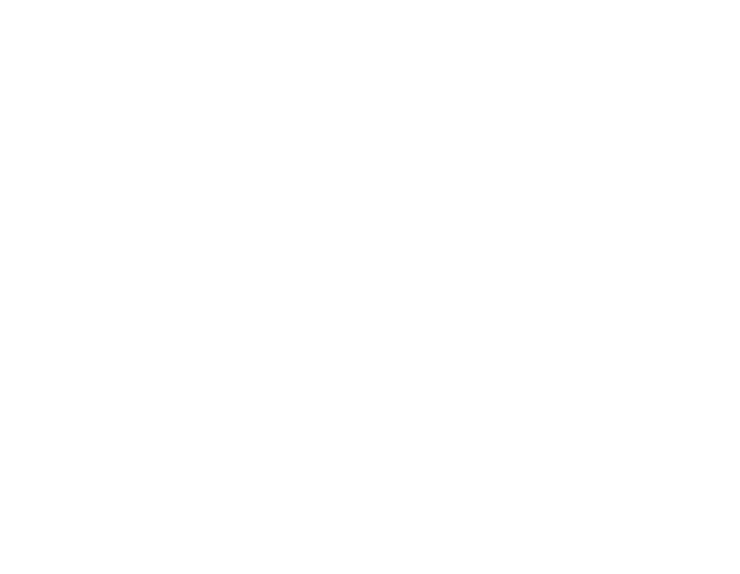 scroll, scrollTop: 0, scrollLeft: 0, axis: both 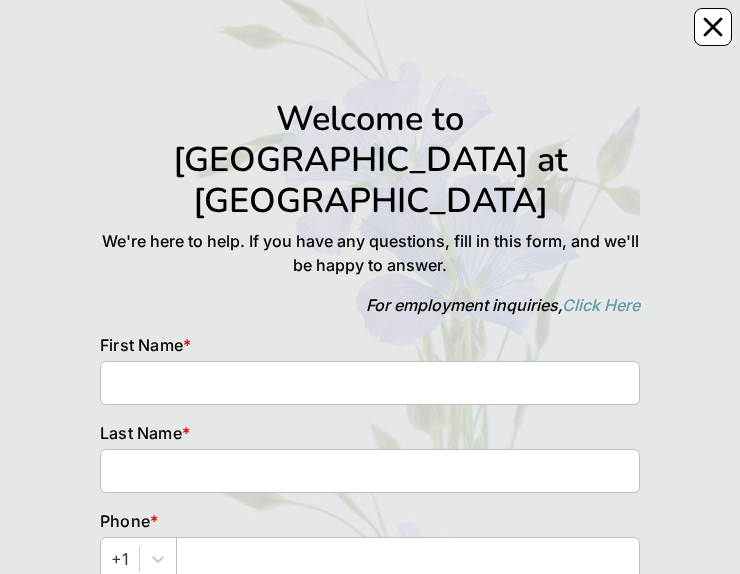 click at bounding box center (370, 383) 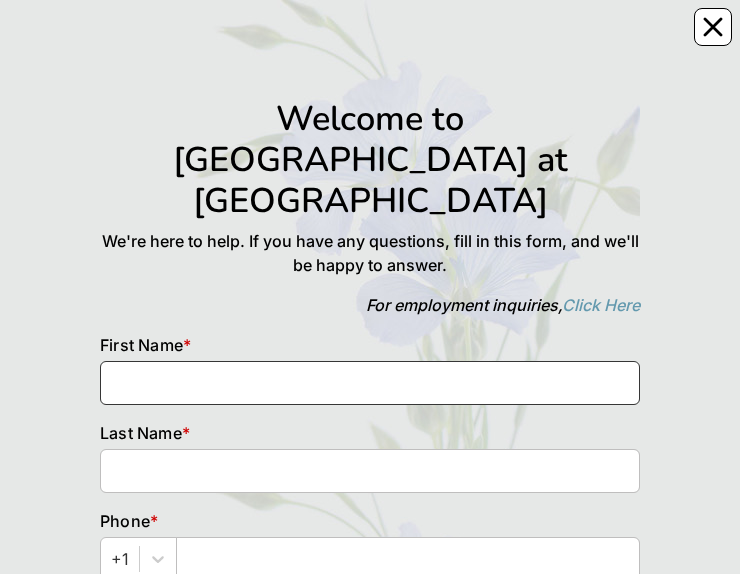 click at bounding box center [370, 383] 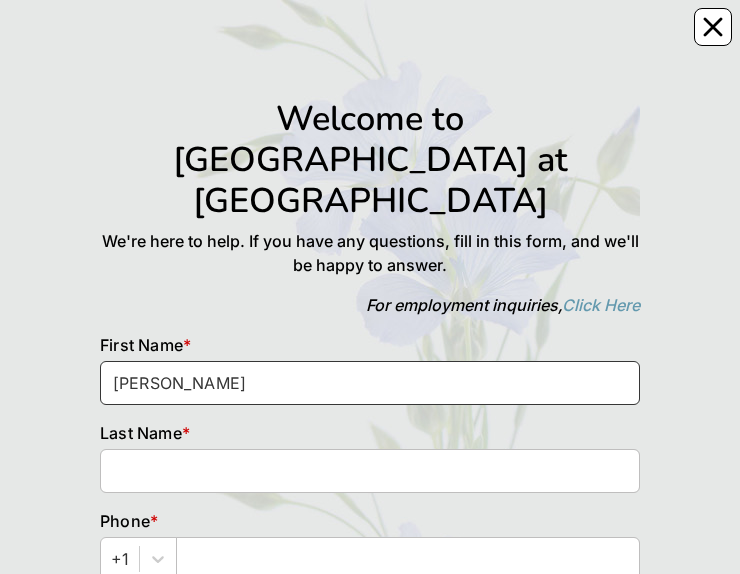 type on "amy" 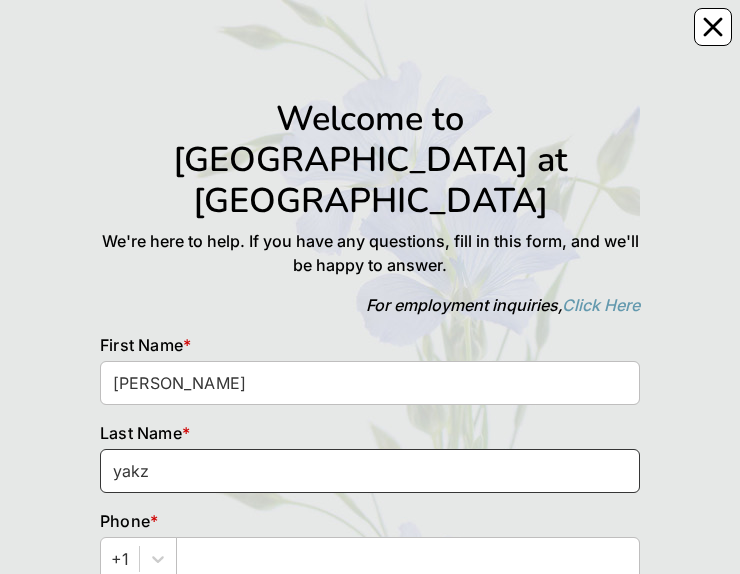 type on "Yakzan" 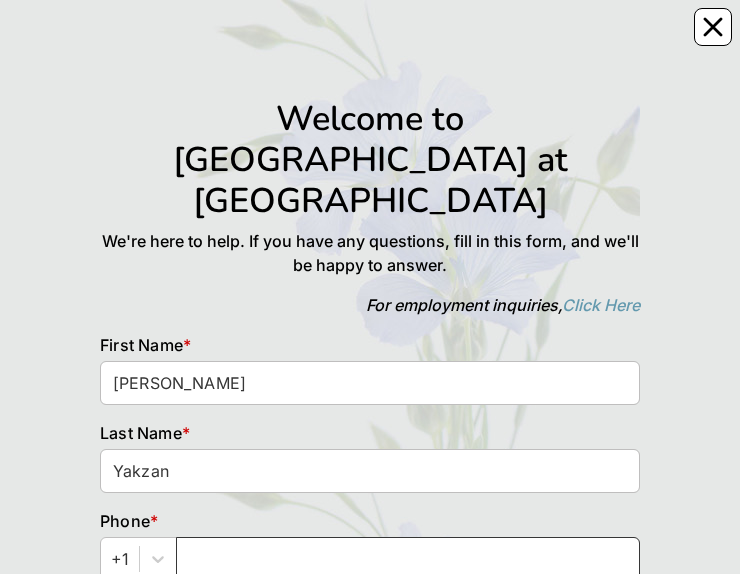 type on "7275343900" 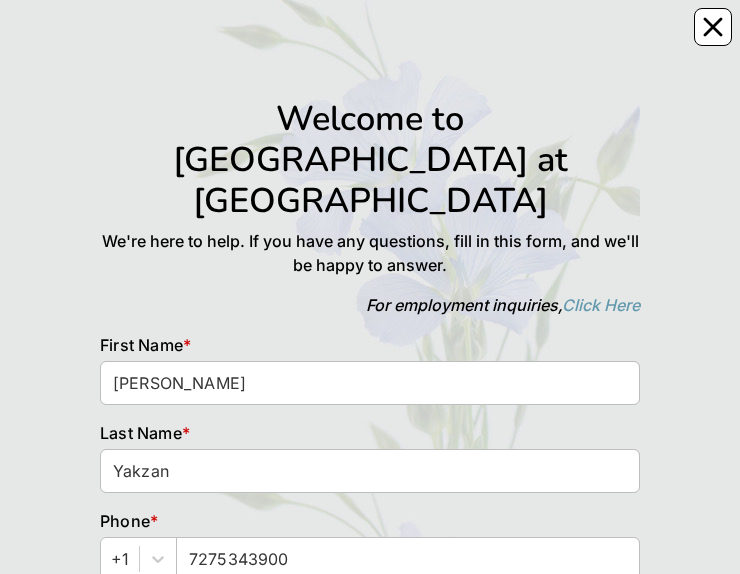 type on "amy.yakzan@srimgt.com" 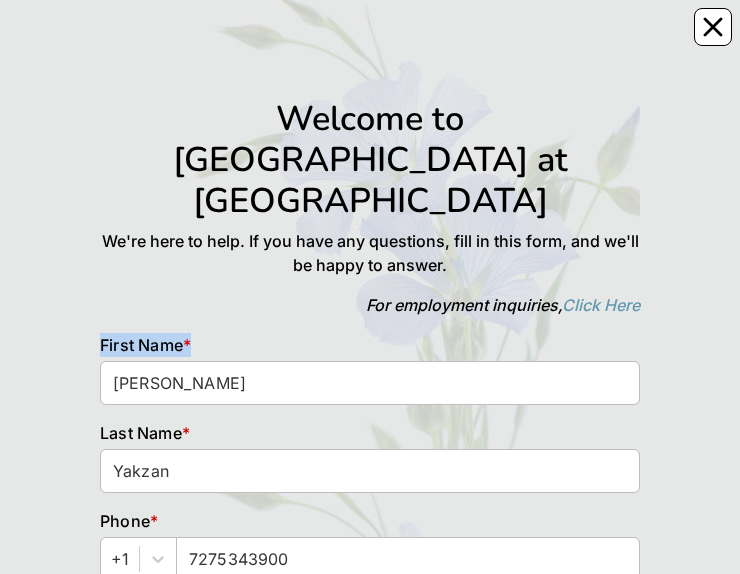 drag, startPoint x: 739, startPoint y: 263, endPoint x: 766, endPoint y: 336, distance: 77.83315 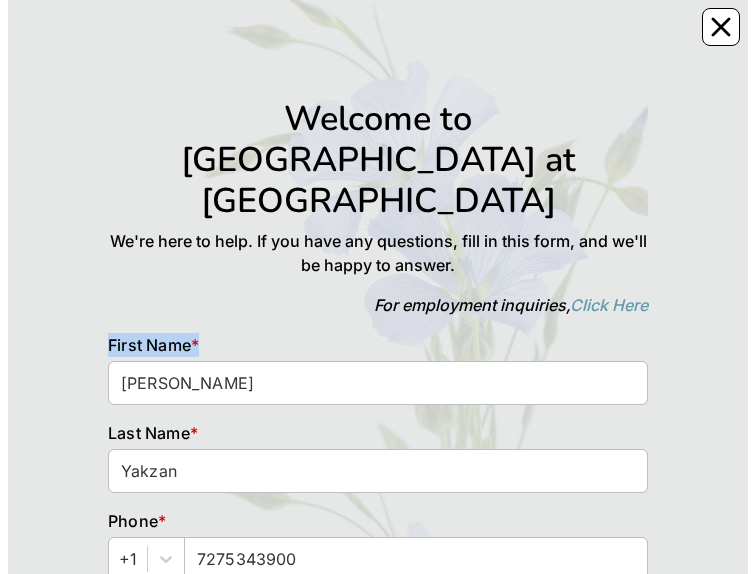 scroll, scrollTop: 392, scrollLeft: 0, axis: vertical 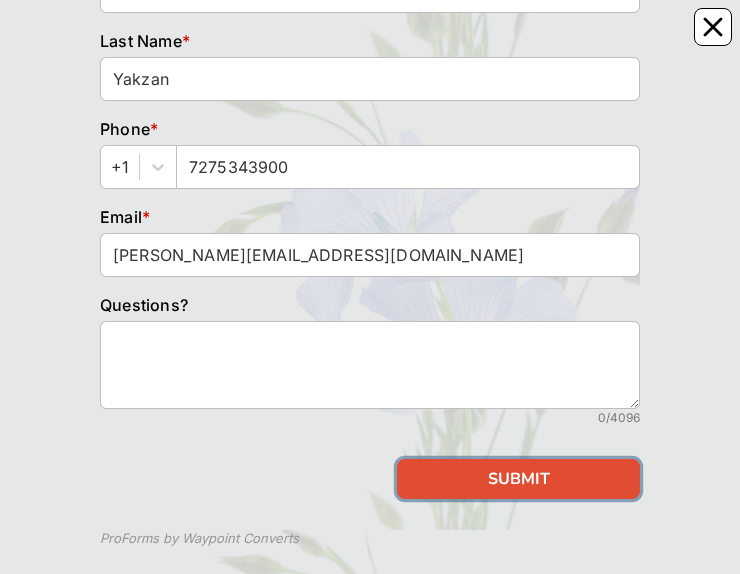 click on "SUBMIT" at bounding box center (518, 479) 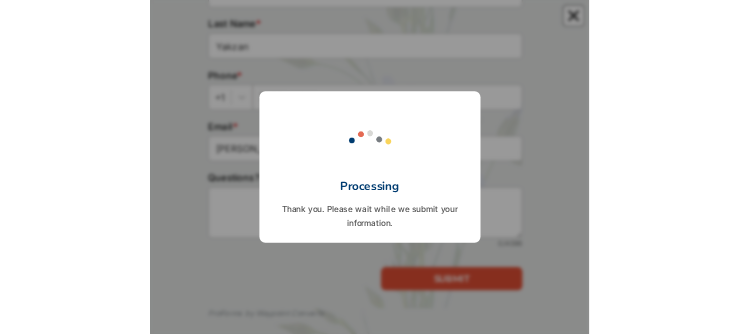 scroll, scrollTop: 0, scrollLeft: 0, axis: both 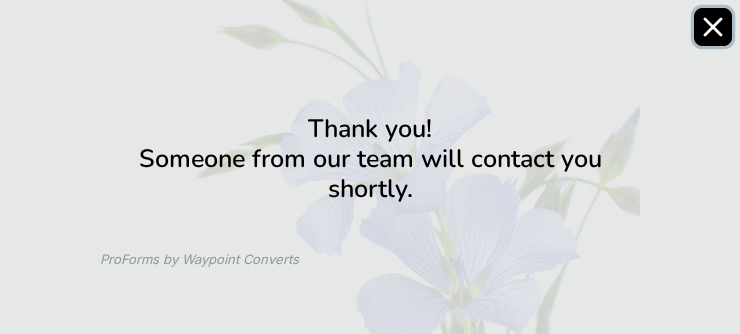 click 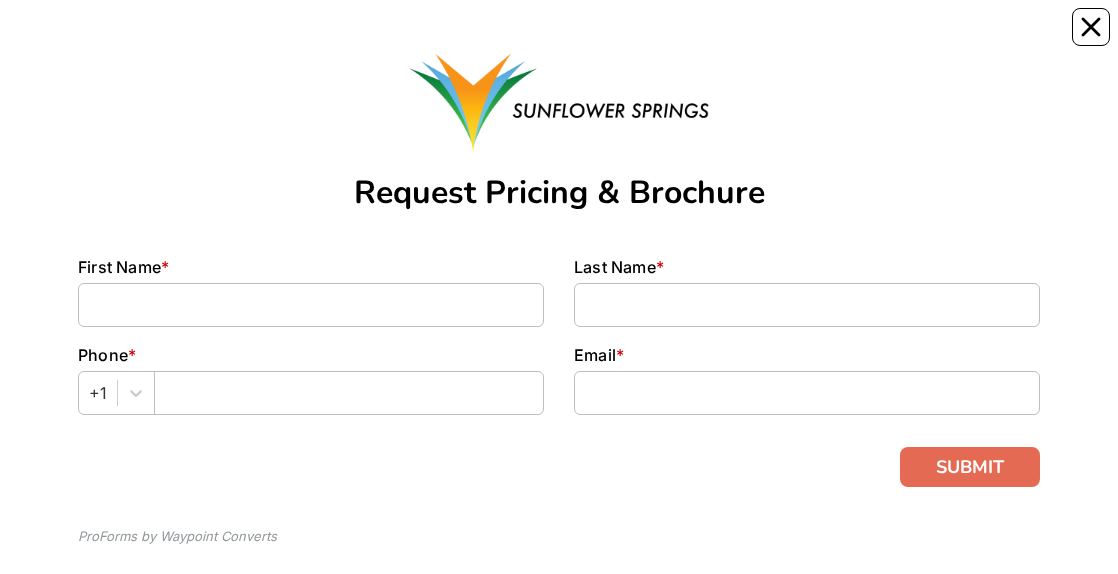 scroll, scrollTop: 0, scrollLeft: 0, axis: both 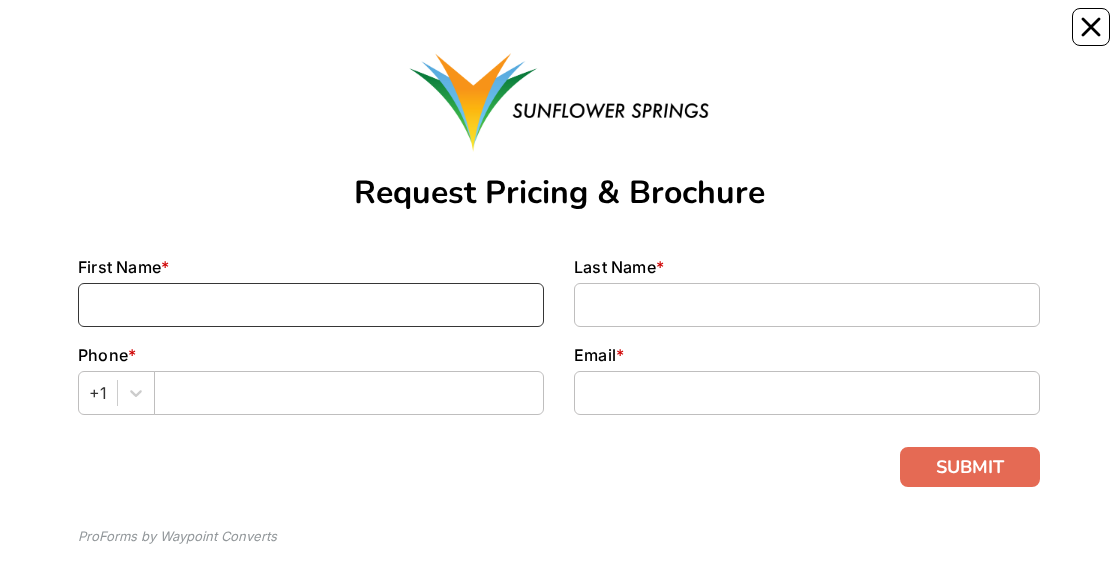 click at bounding box center [311, 305] 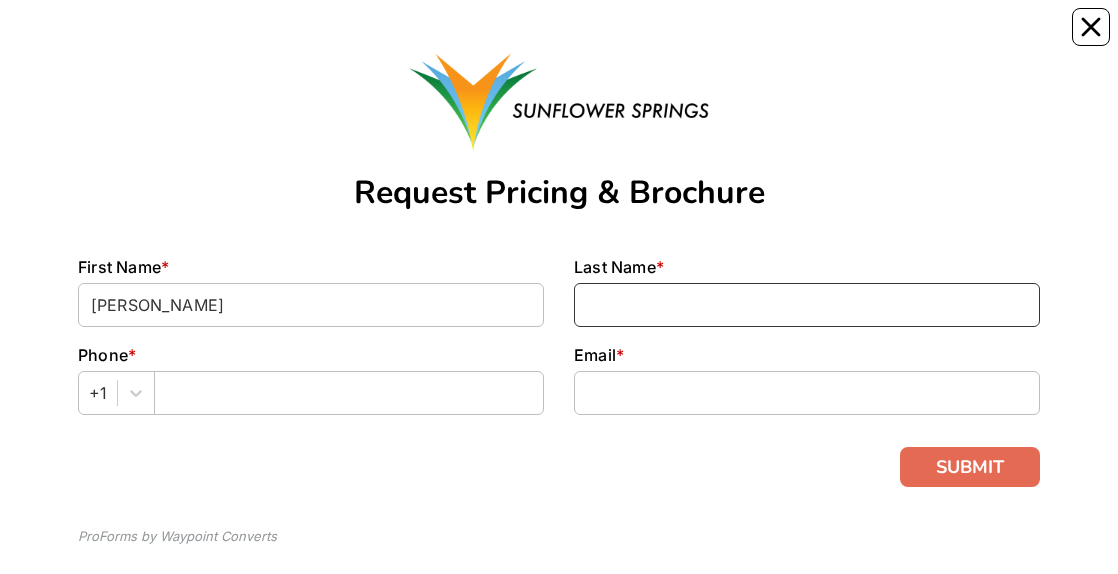 type on "Yakzan" 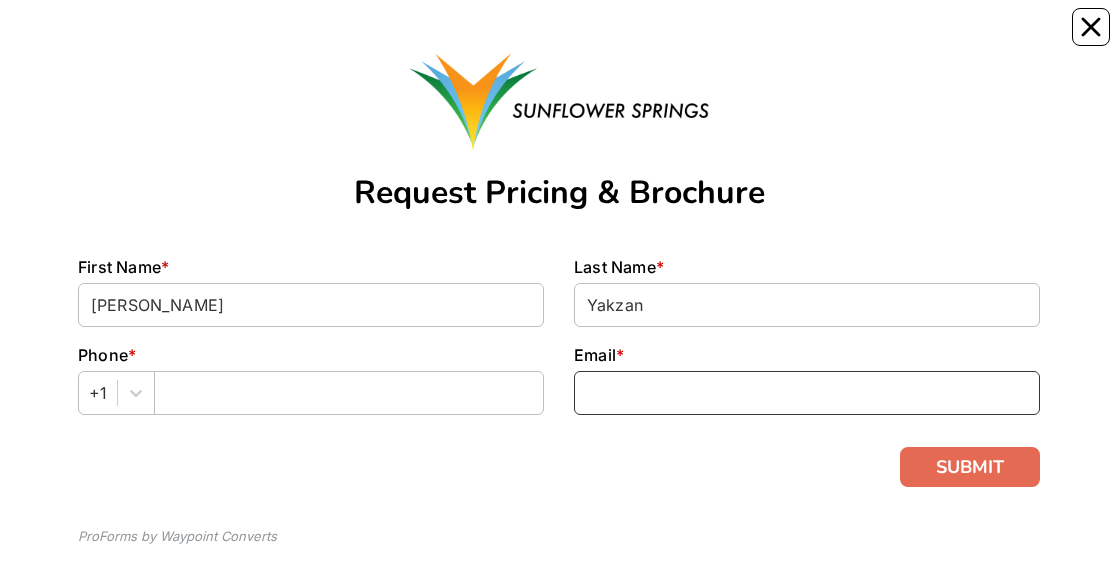 type on "amy.yakzan@srimgt.com" 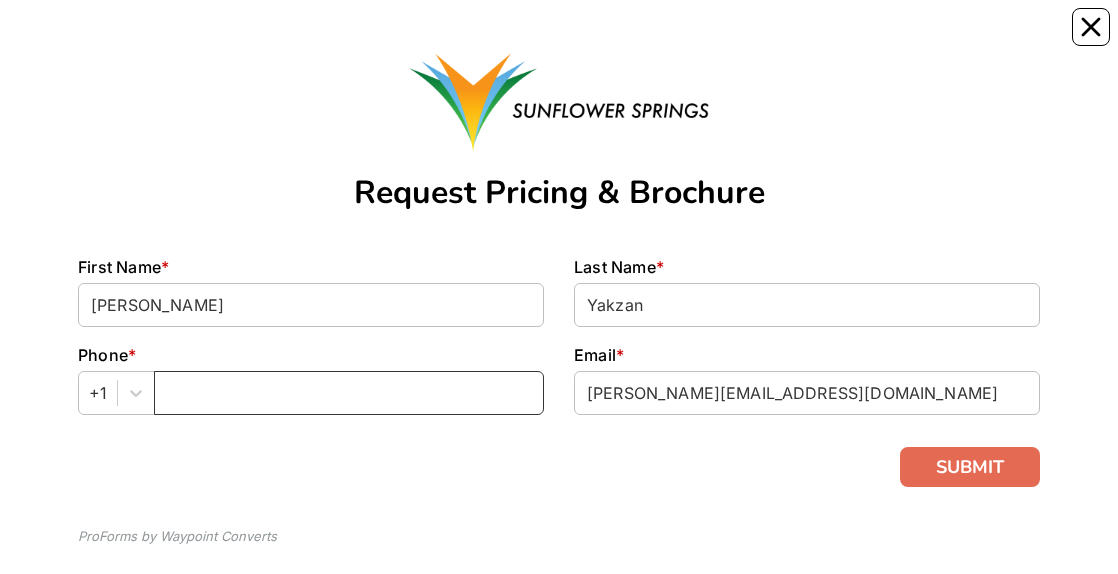 click at bounding box center [349, 393] 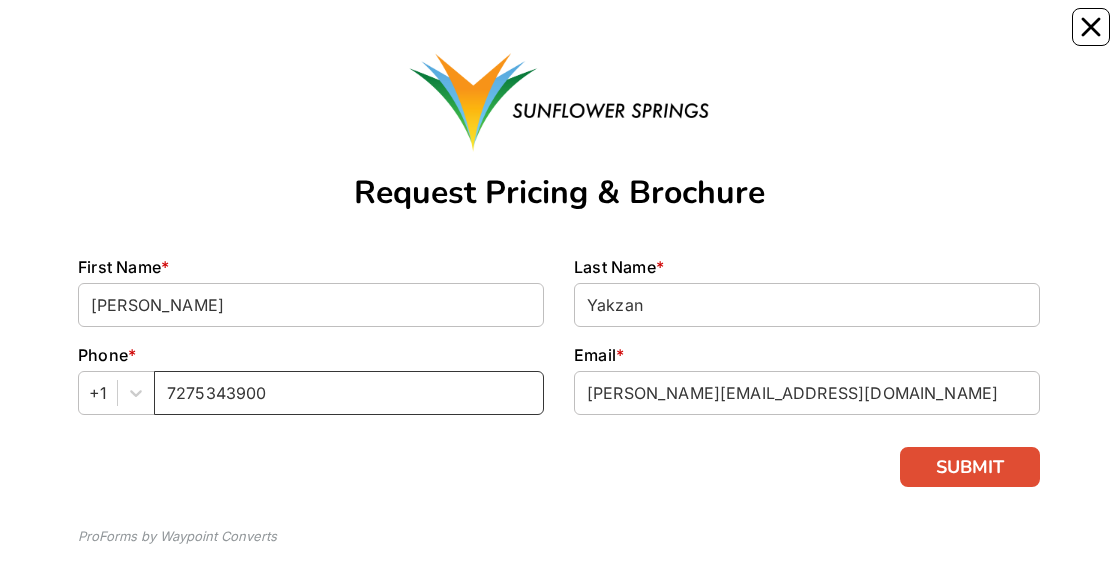 type on "7275343900" 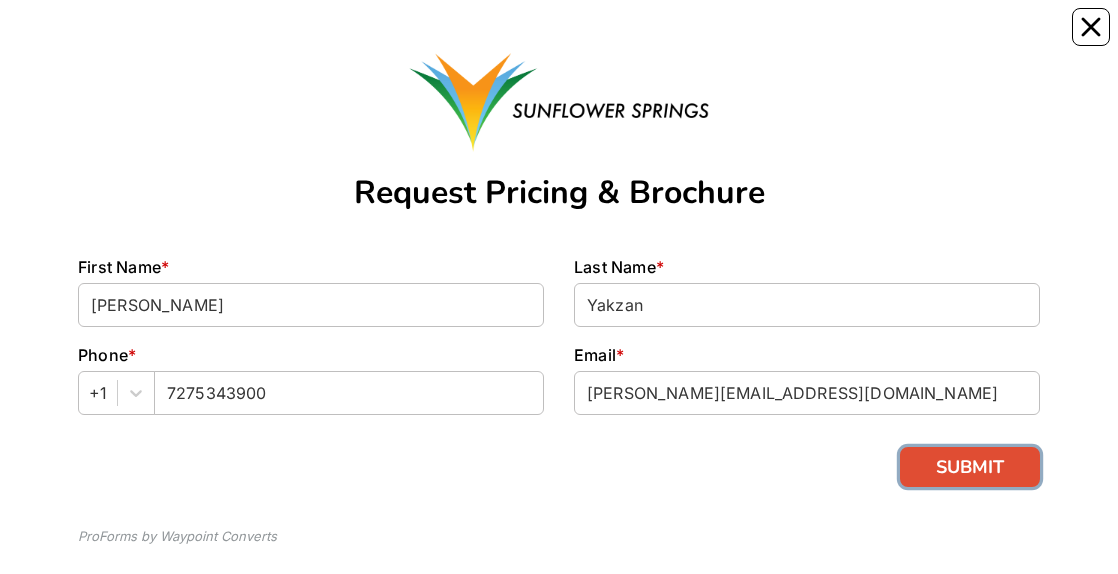 click on "SUBMIT" at bounding box center [970, 467] 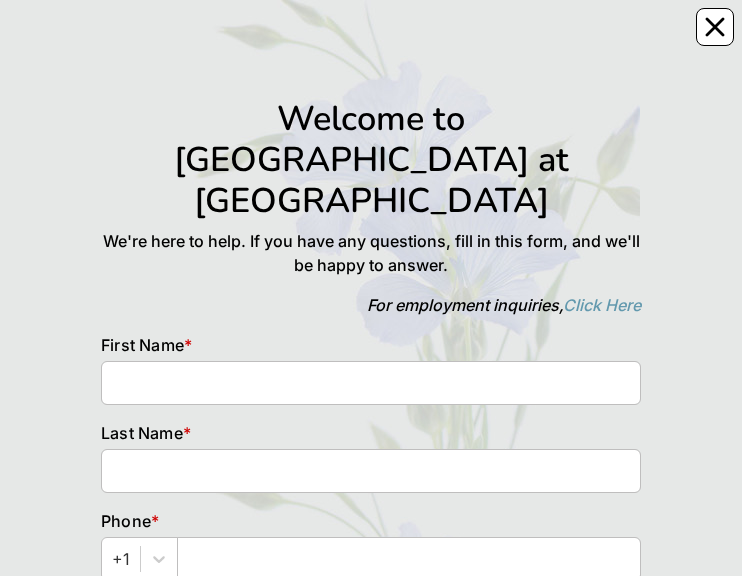 scroll, scrollTop: 0, scrollLeft: 0, axis: both 